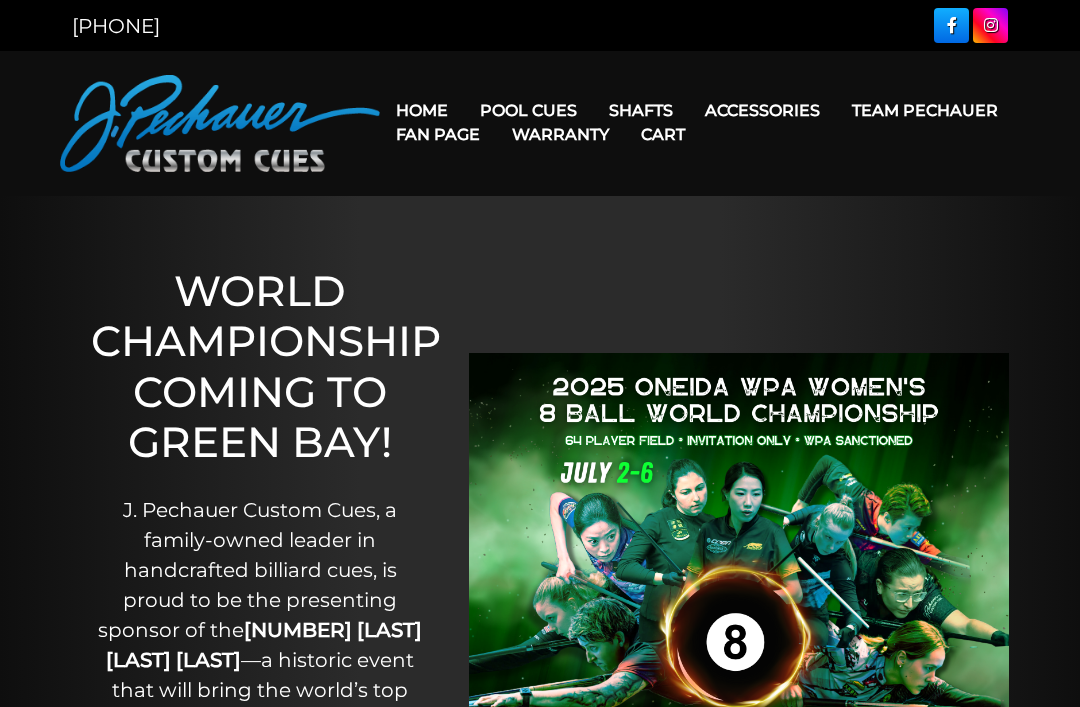 scroll, scrollTop: 0, scrollLeft: 0, axis: both 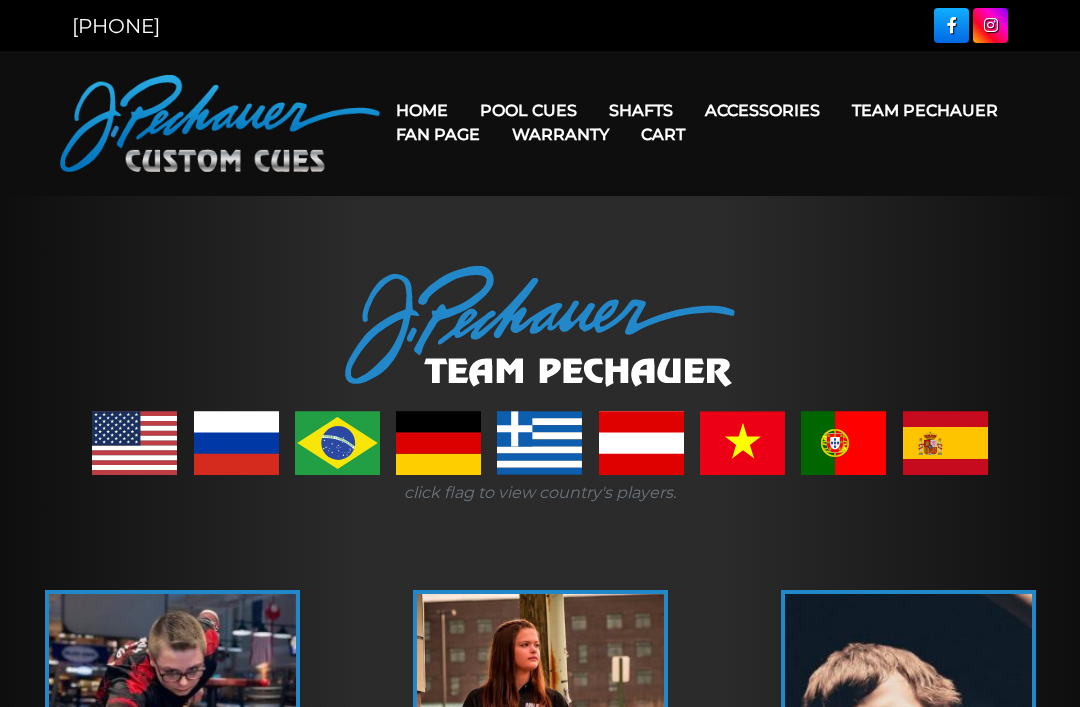 click on "Pro Series (R) – NEW" at bounding box center [589, 196] 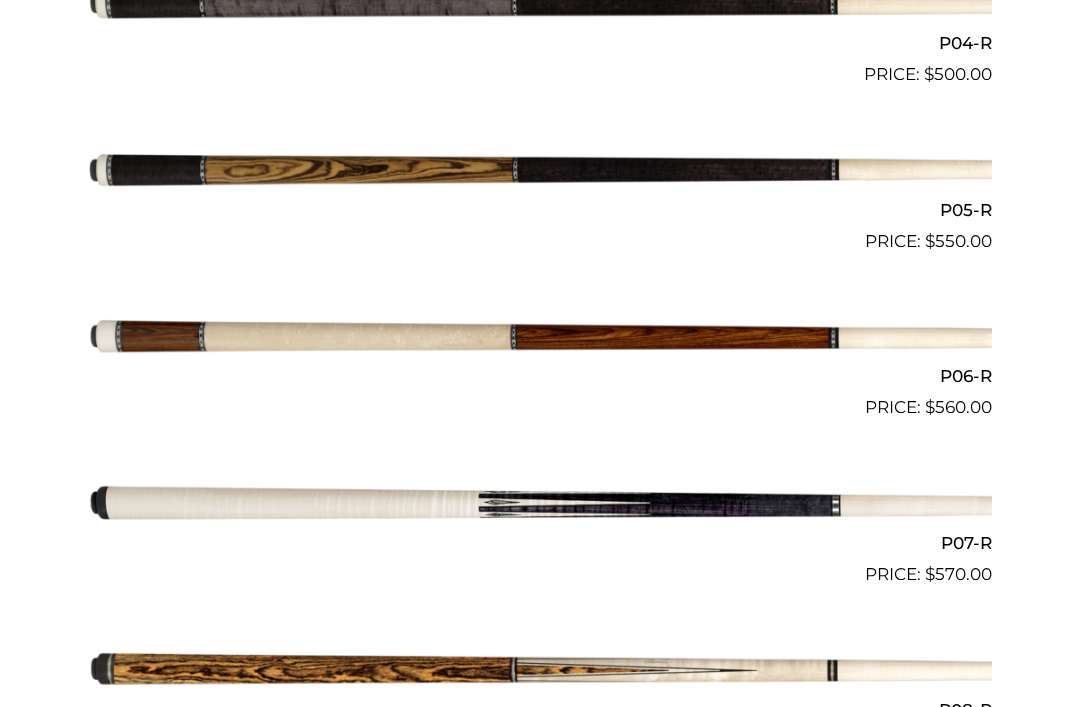 scroll, scrollTop: 1208, scrollLeft: 0, axis: vertical 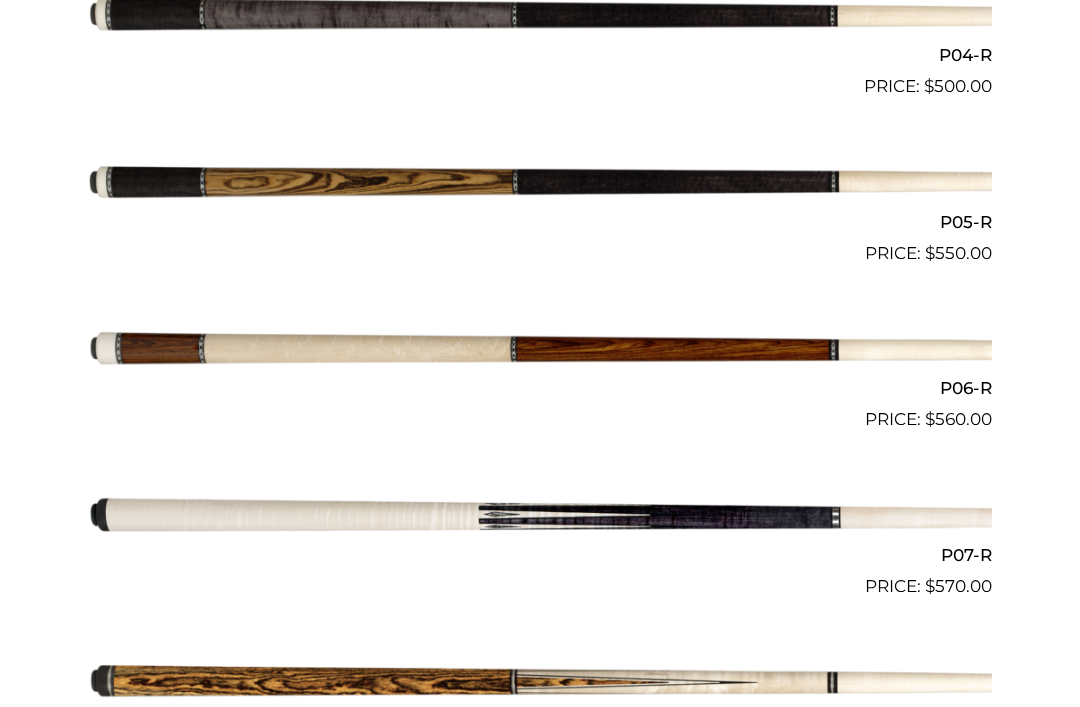 click at bounding box center (540, 350) 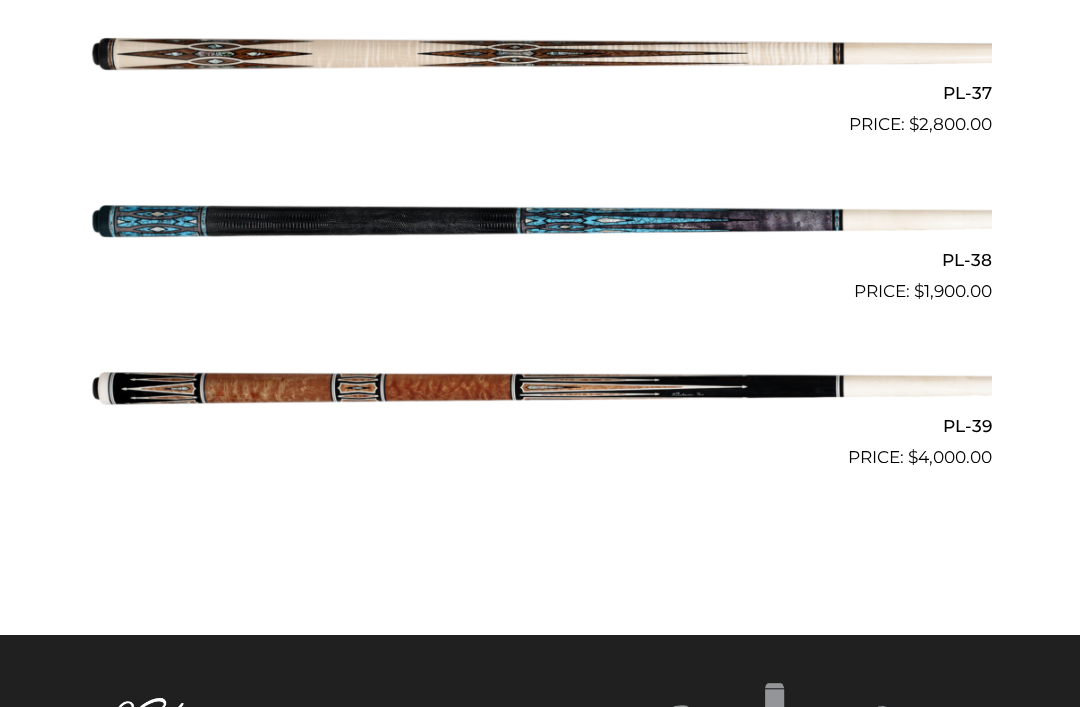 scroll, scrollTop: 5171, scrollLeft: 0, axis: vertical 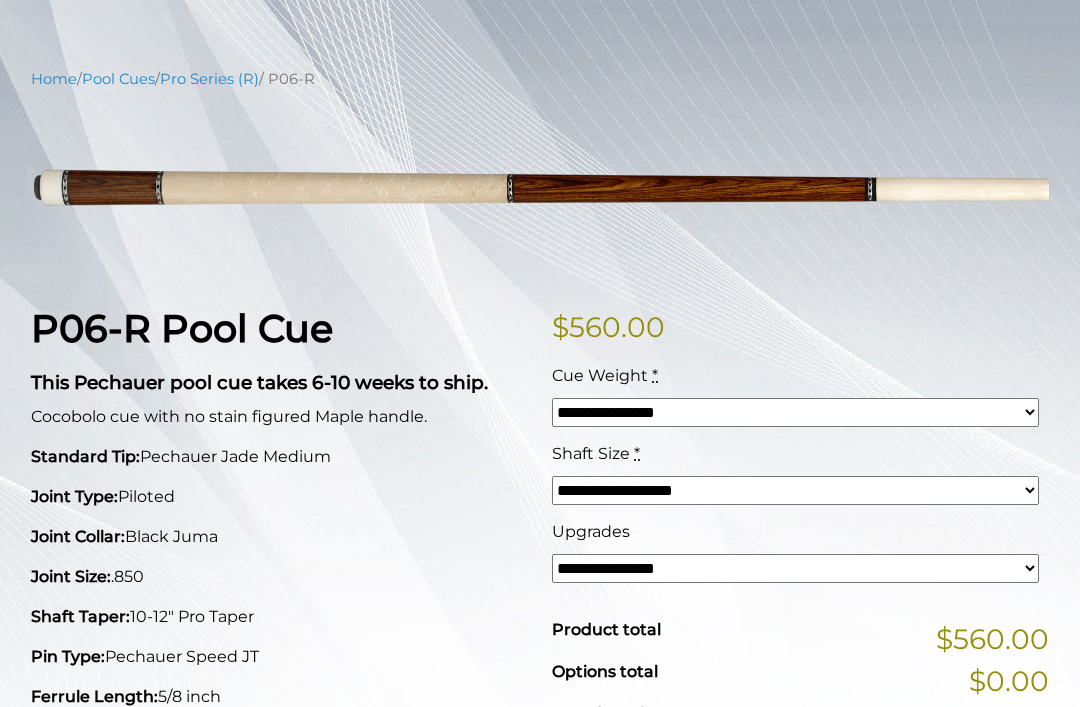 click on "**********" at bounding box center [795, 412] 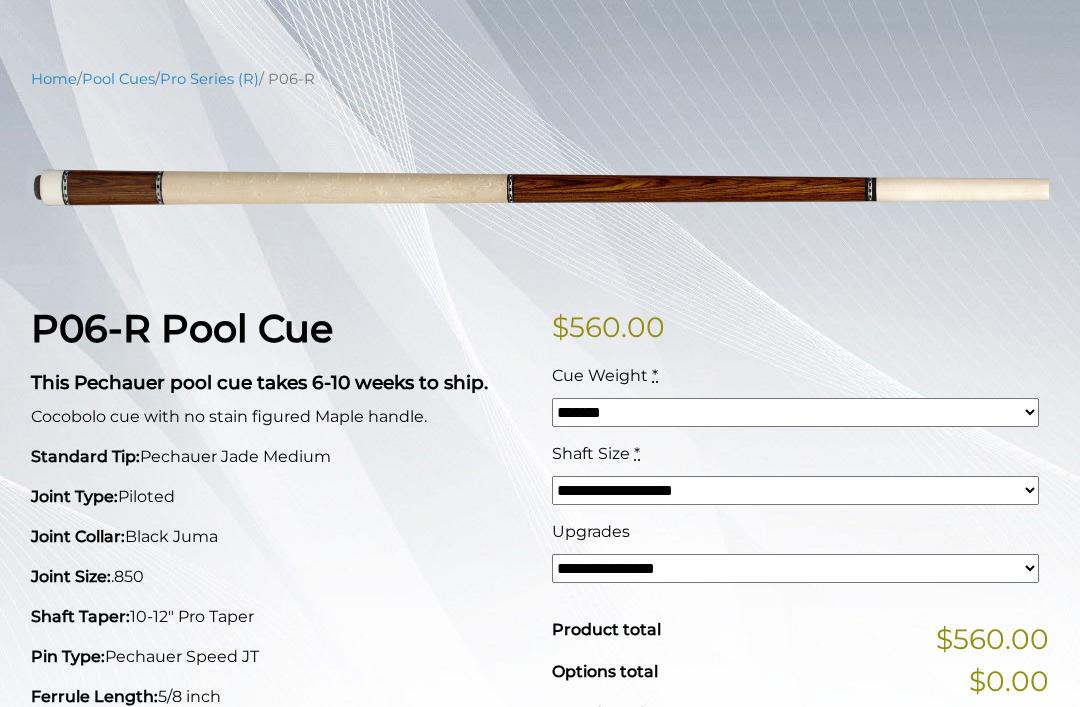 click on "**********" at bounding box center (795, 490) 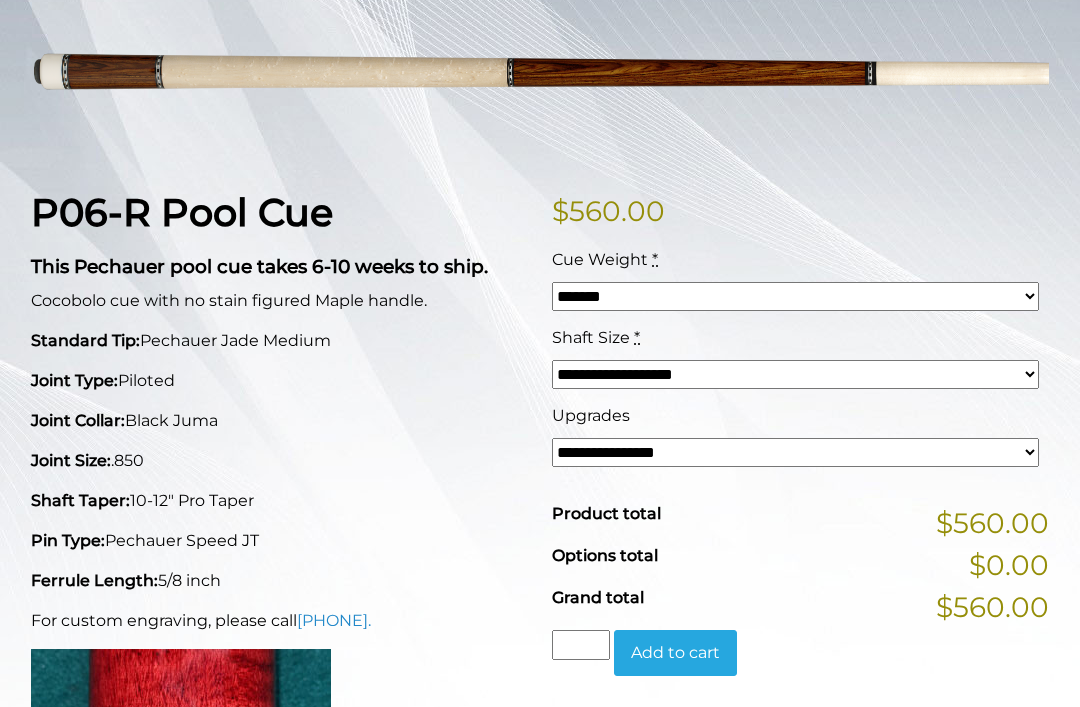 scroll, scrollTop: 318, scrollLeft: 0, axis: vertical 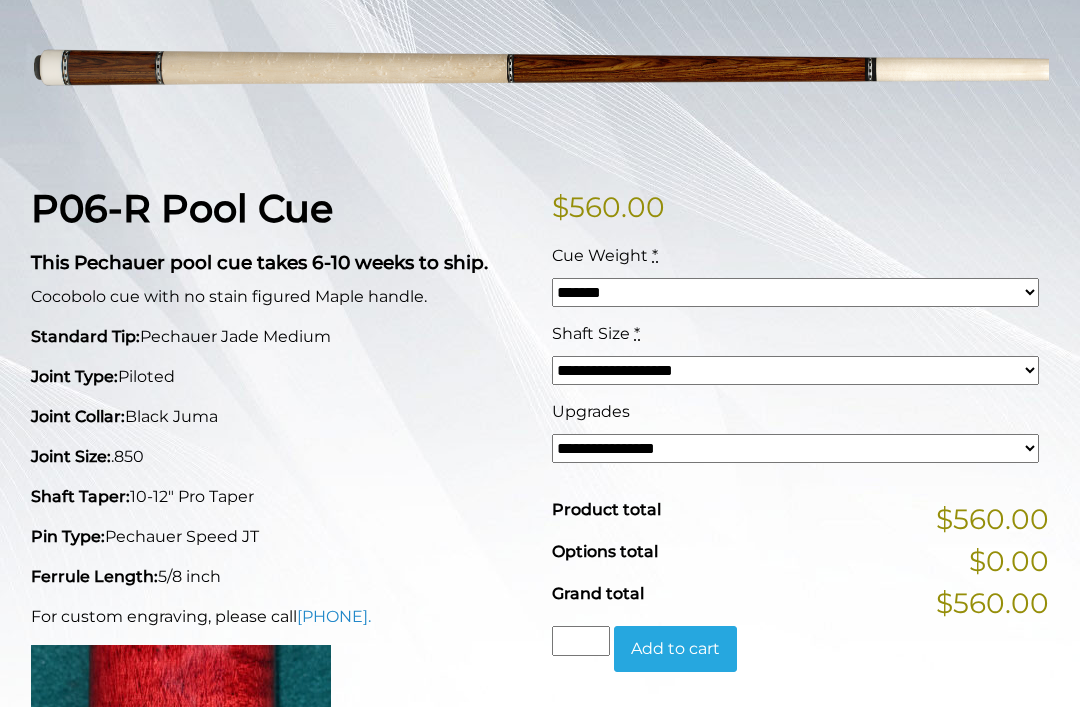 click on "**********" at bounding box center [795, 448] 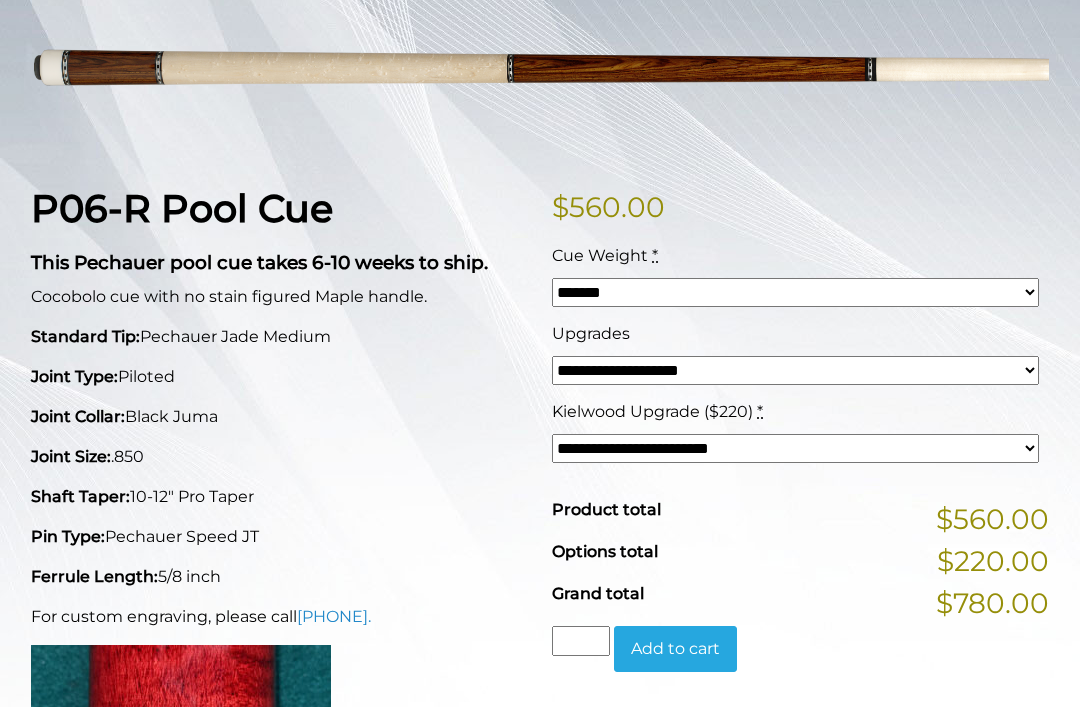 click on "**********" at bounding box center [795, 448] 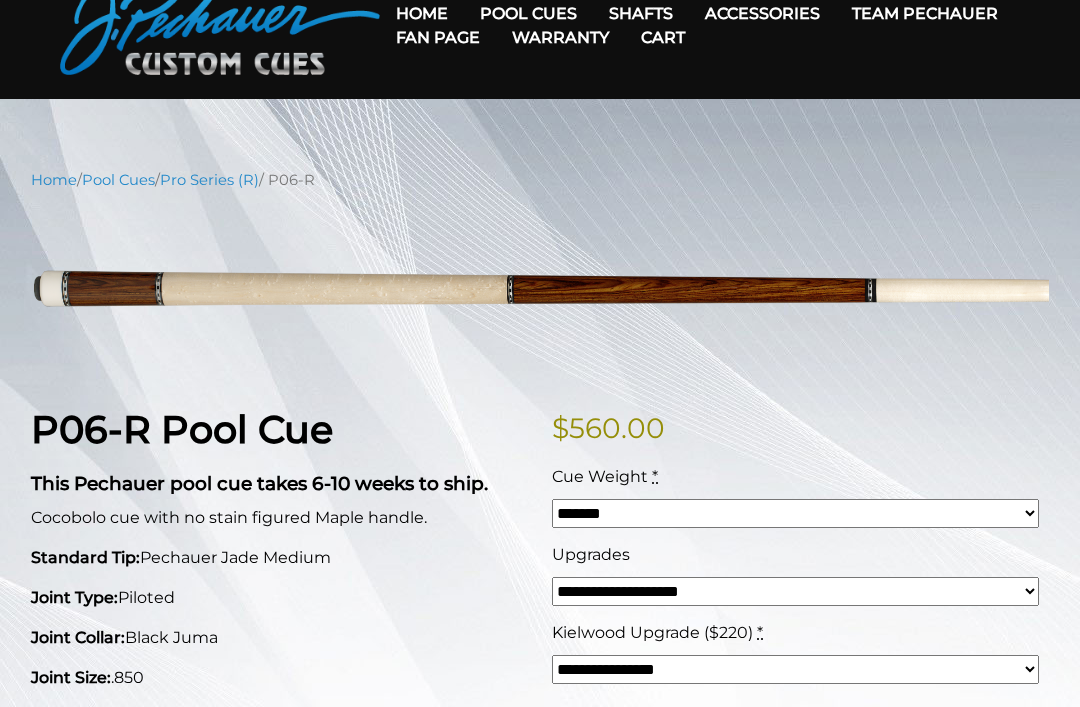 scroll, scrollTop: 172, scrollLeft: 0, axis: vertical 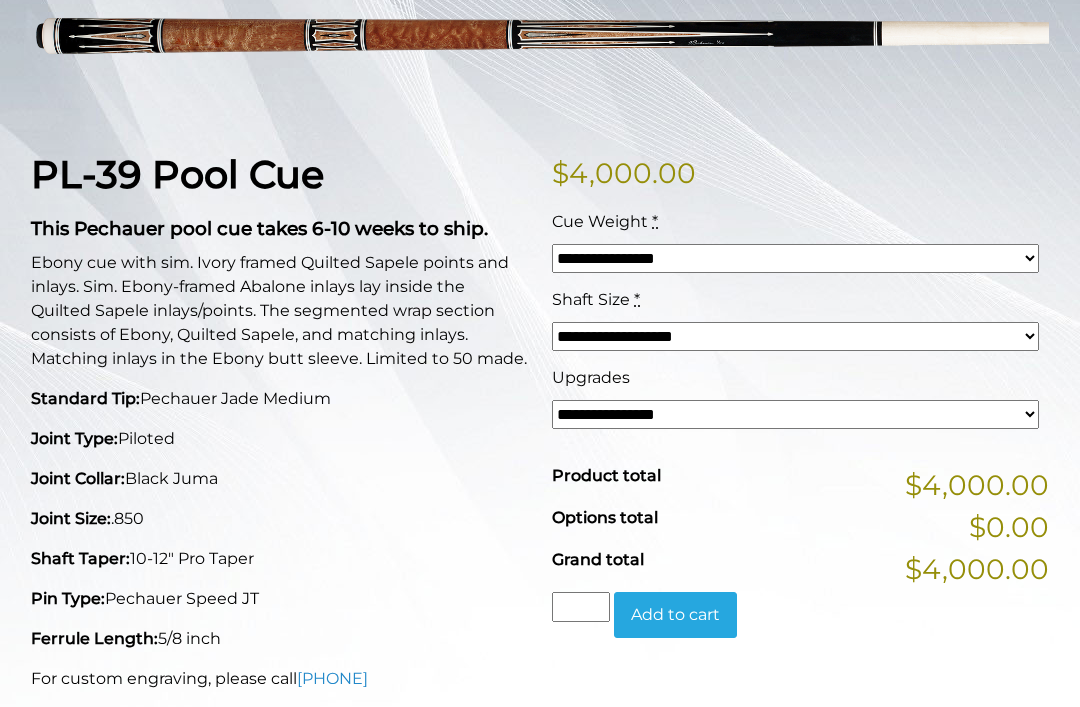 click on "**********" at bounding box center (795, 414) 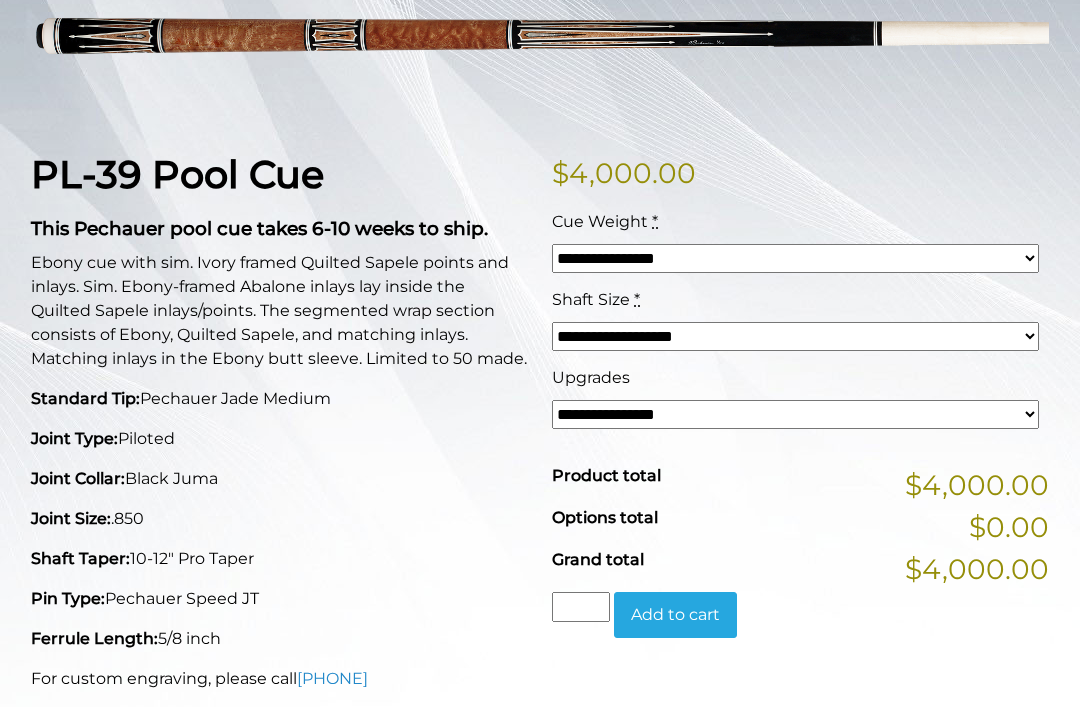 select on "*****" 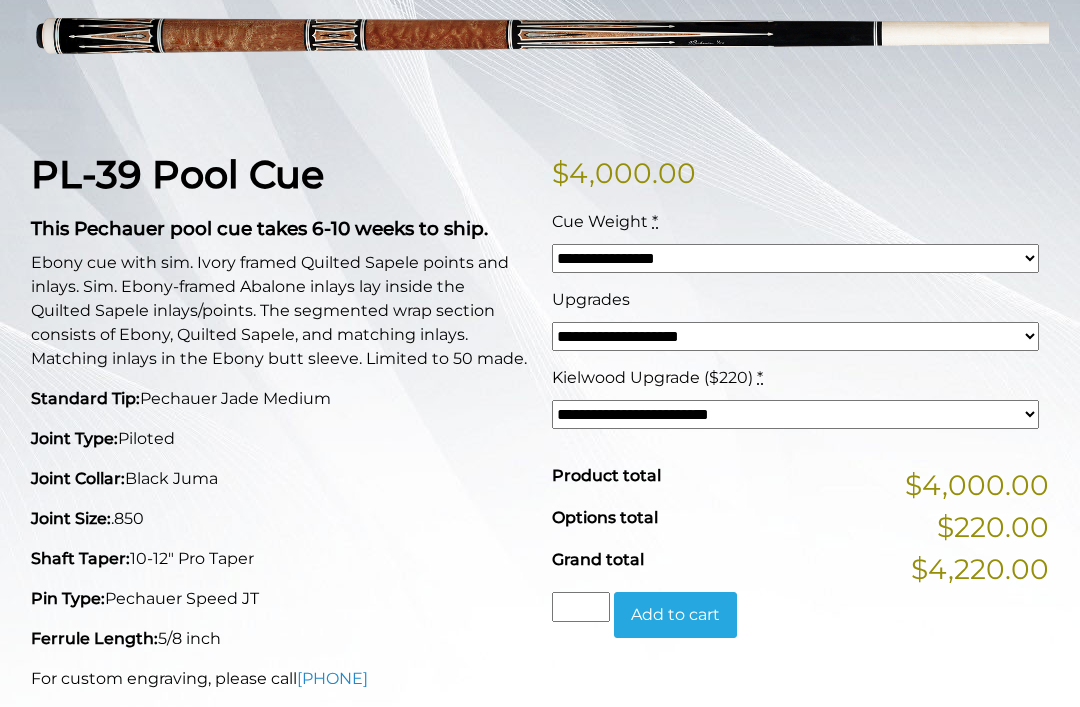 click on "**********" at bounding box center (795, 414) 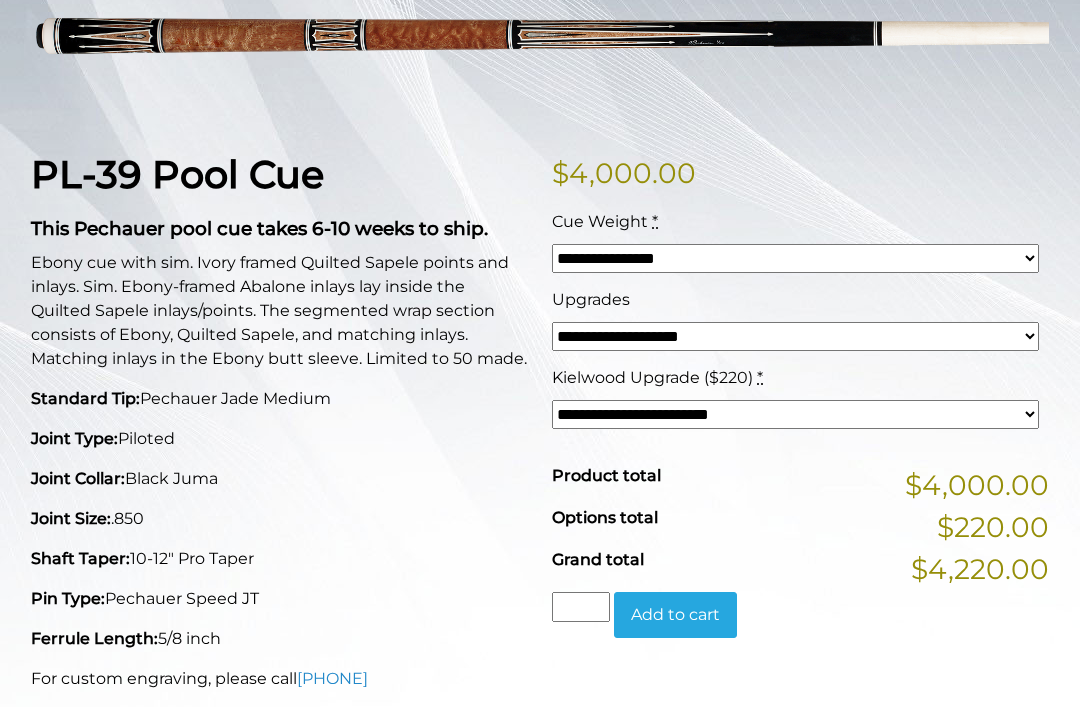 select on "*****" 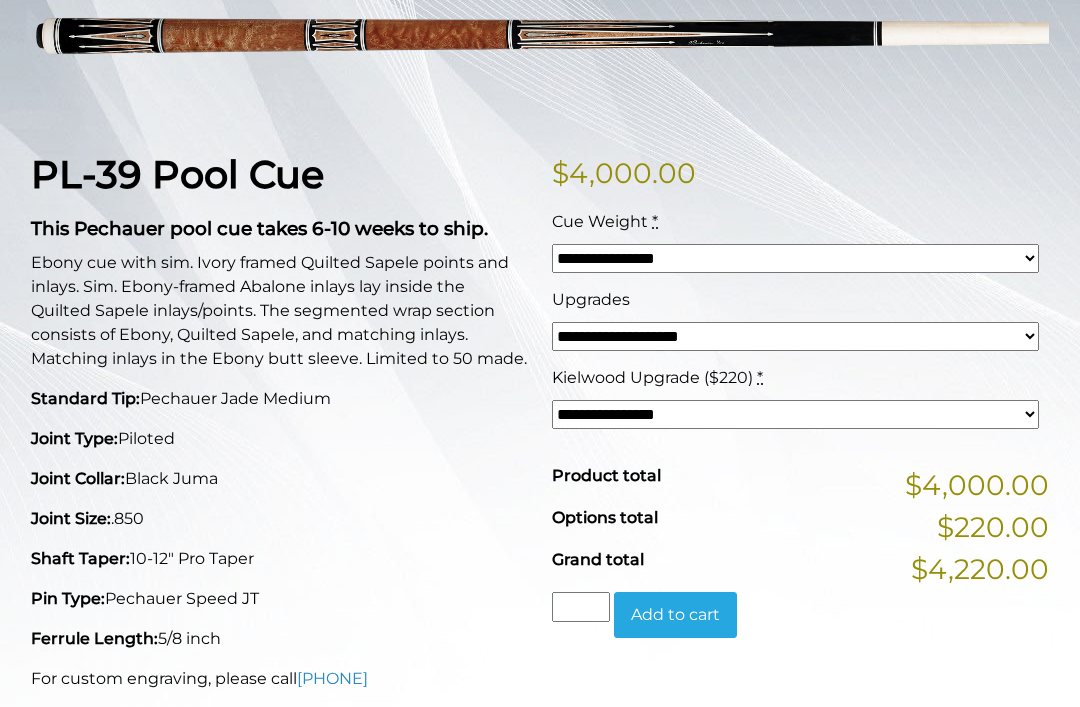 click on "**********" at bounding box center (795, 258) 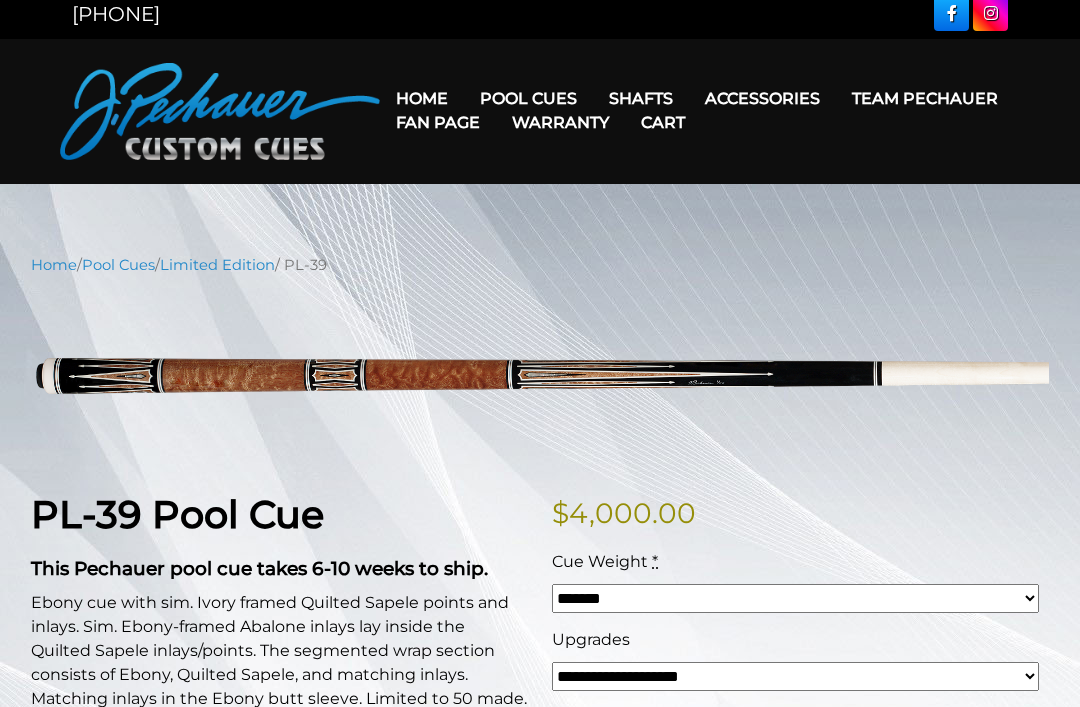 scroll, scrollTop: 0, scrollLeft: 0, axis: both 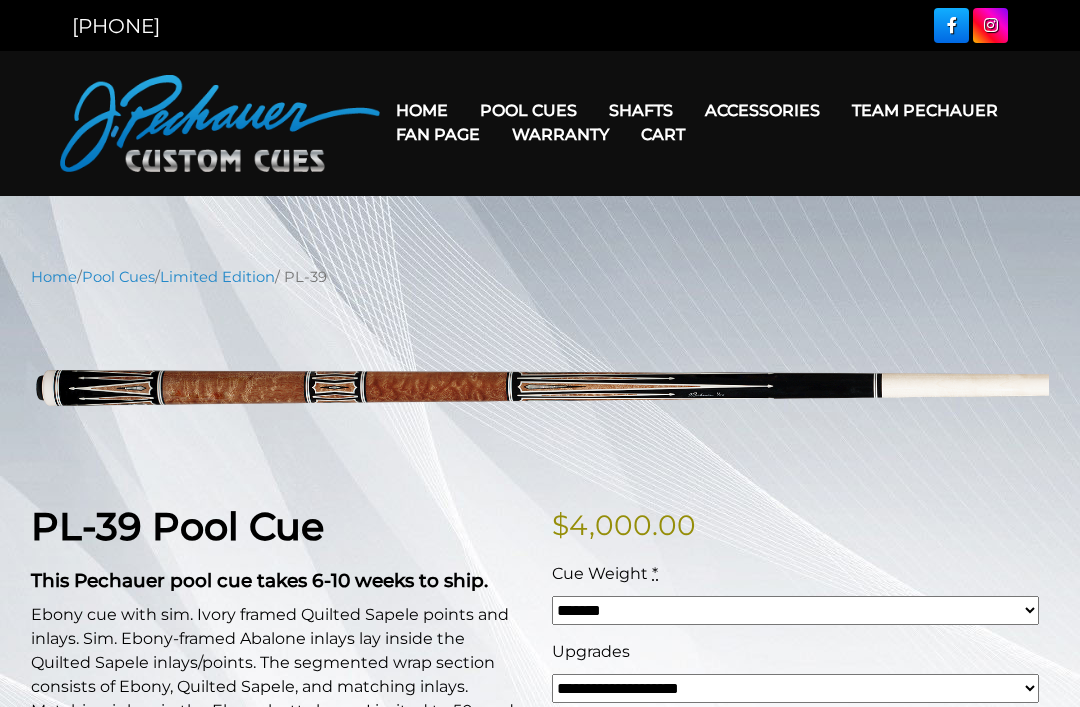 click on "Cart" at bounding box center [663, 134] 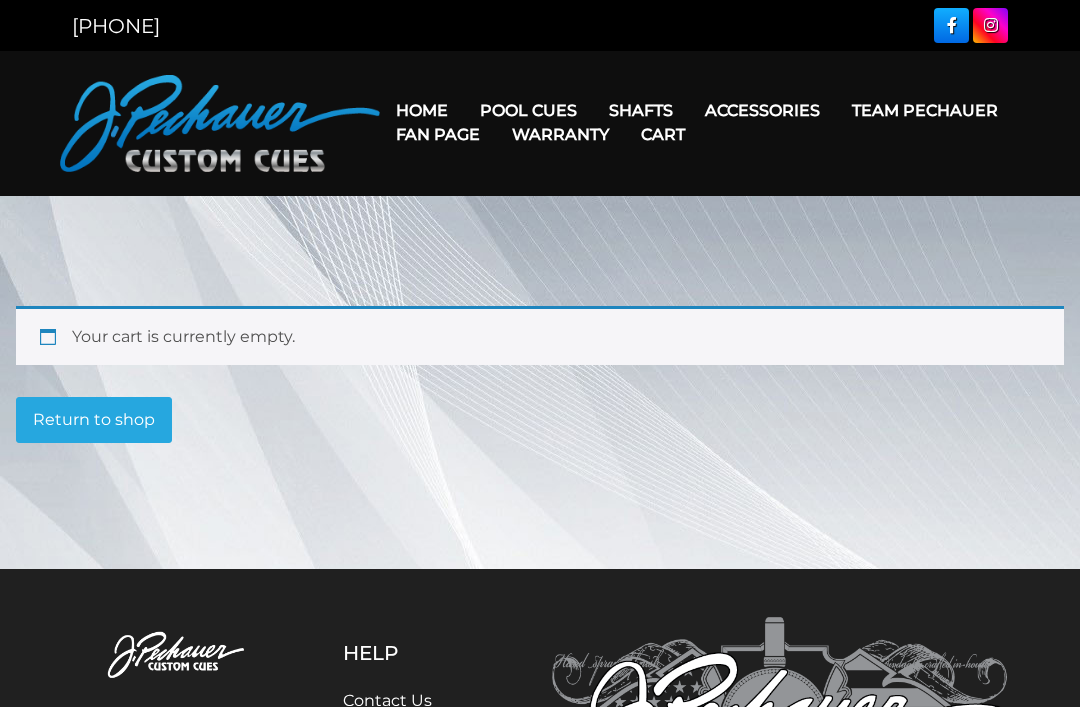 scroll, scrollTop: 0, scrollLeft: 0, axis: both 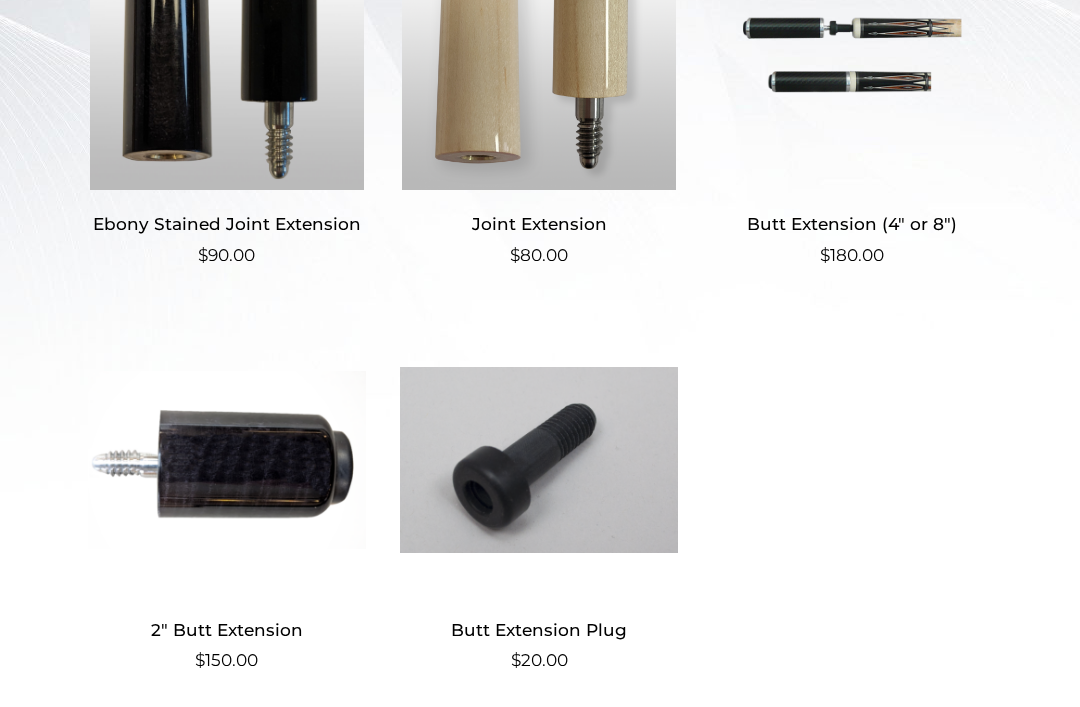 click at bounding box center (227, 460) 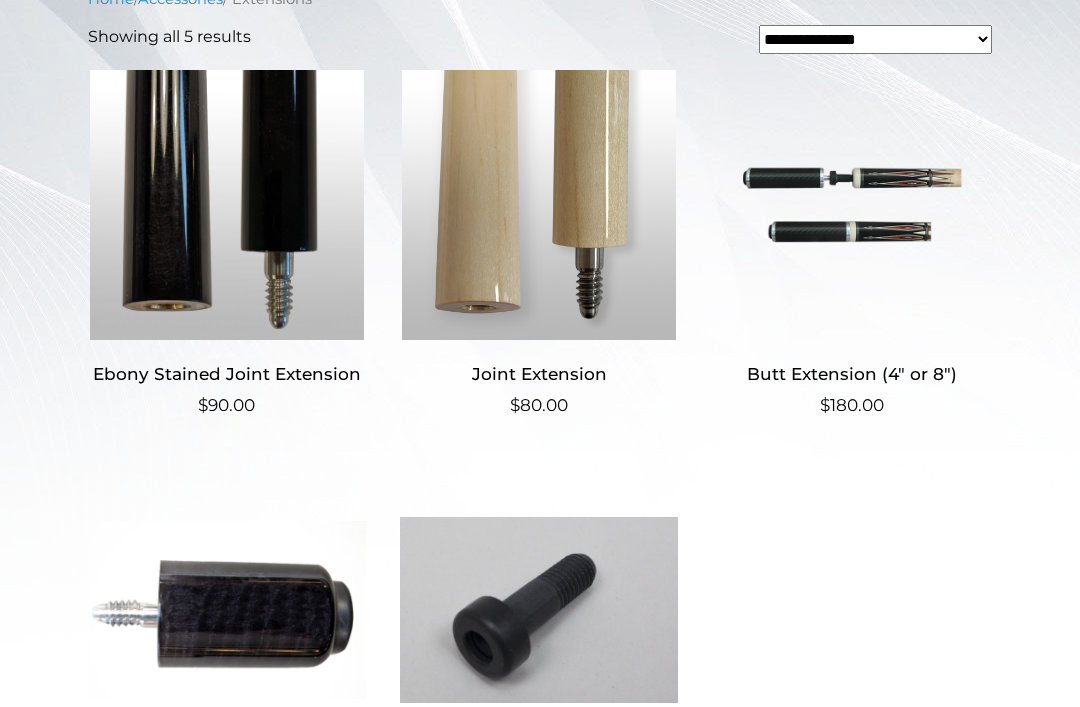 scroll, scrollTop: 476, scrollLeft: 0, axis: vertical 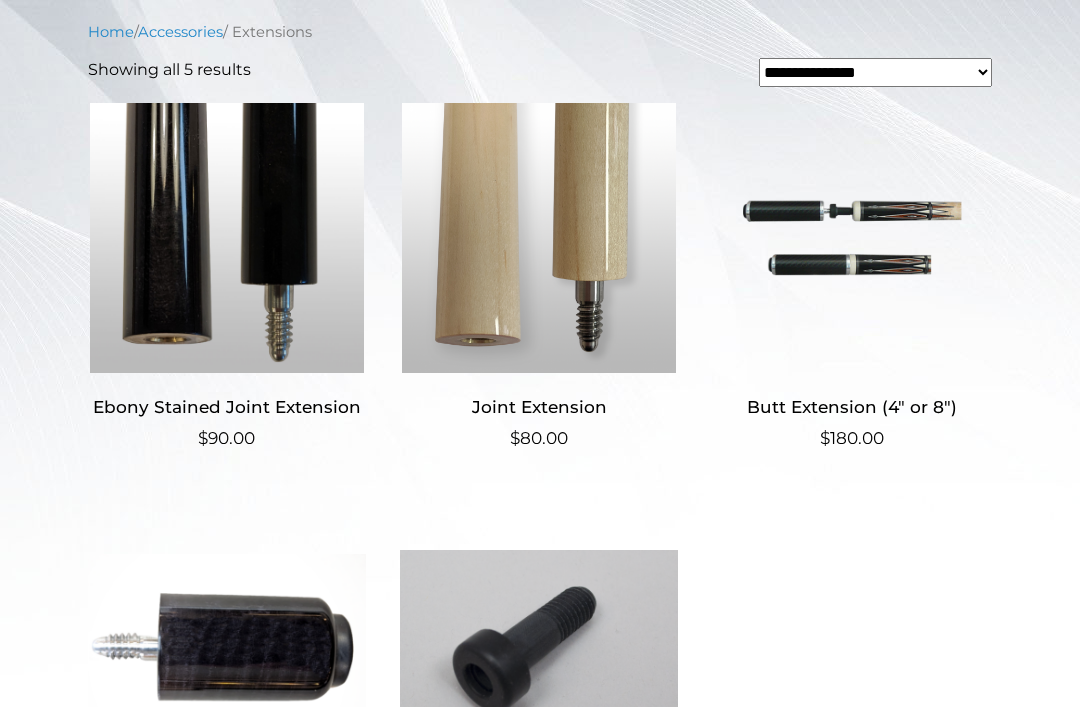 click at bounding box center [852, 238] 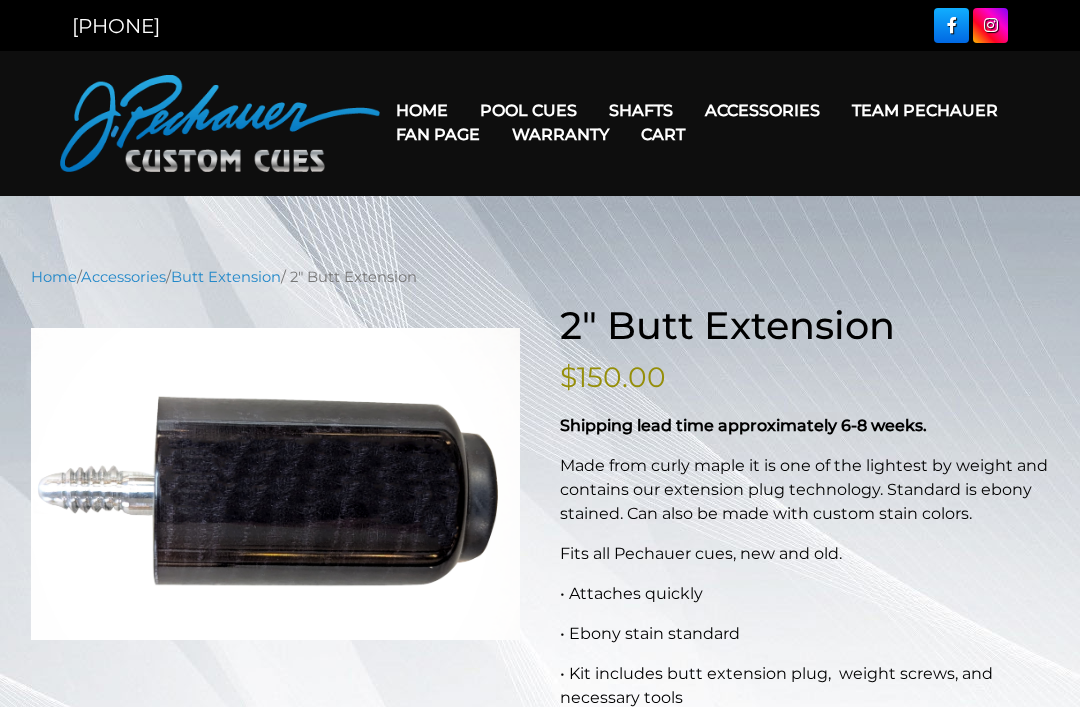 scroll, scrollTop: 0, scrollLeft: 0, axis: both 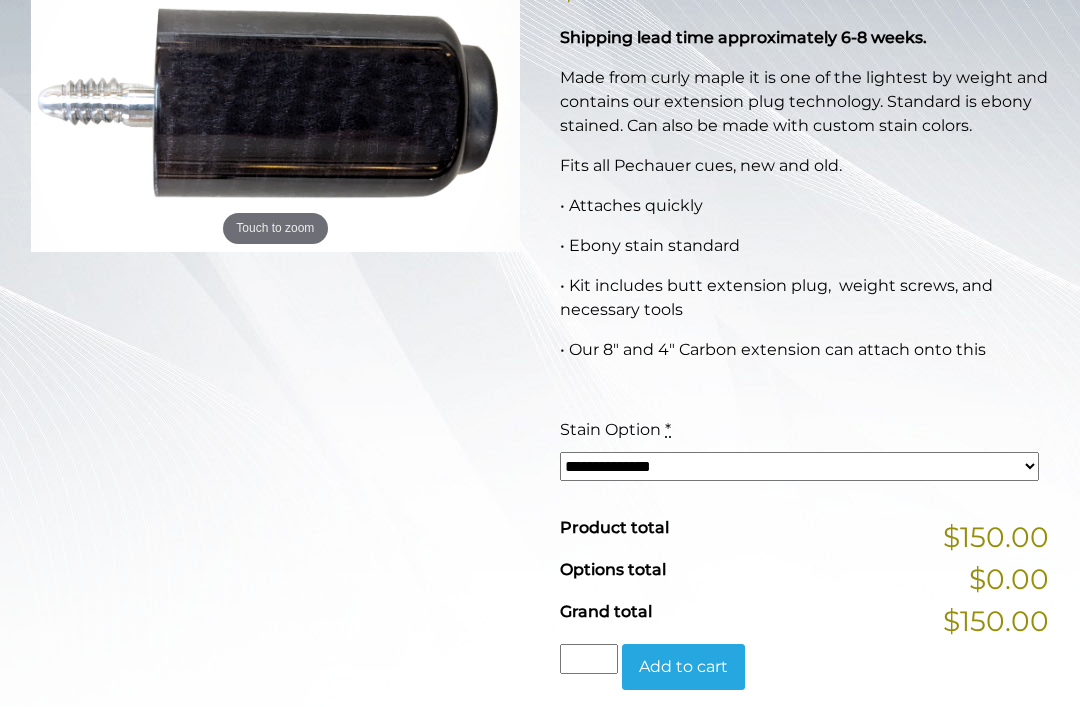 click on "**********" at bounding box center (799, 467) 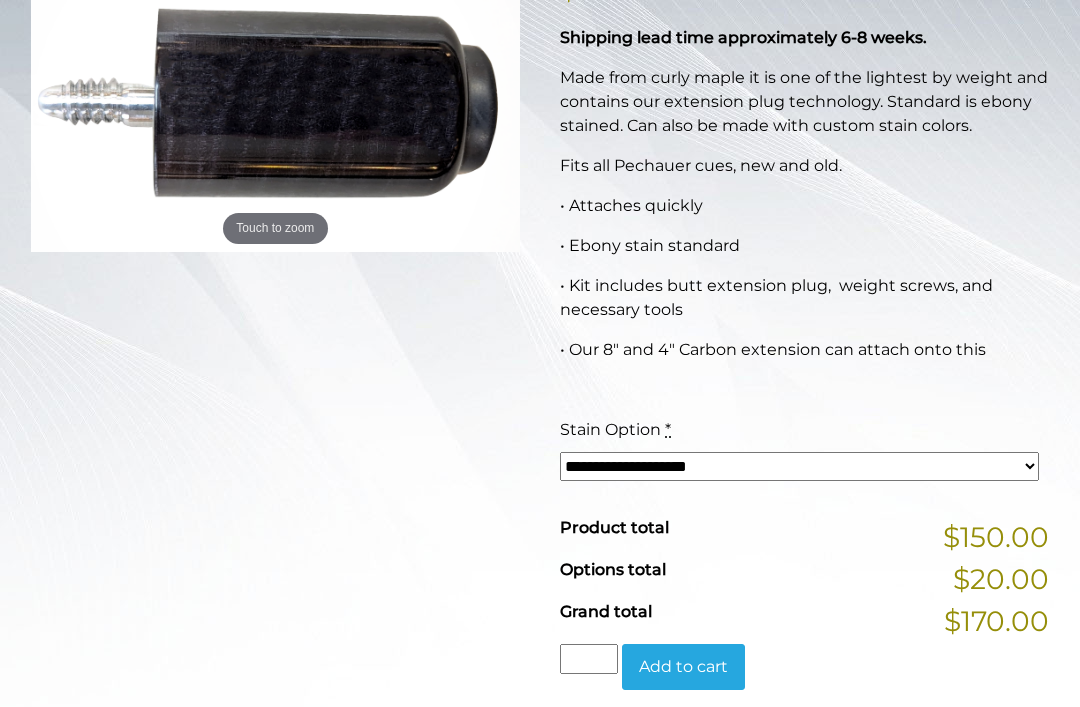 click on "**********" at bounding box center (799, 466) 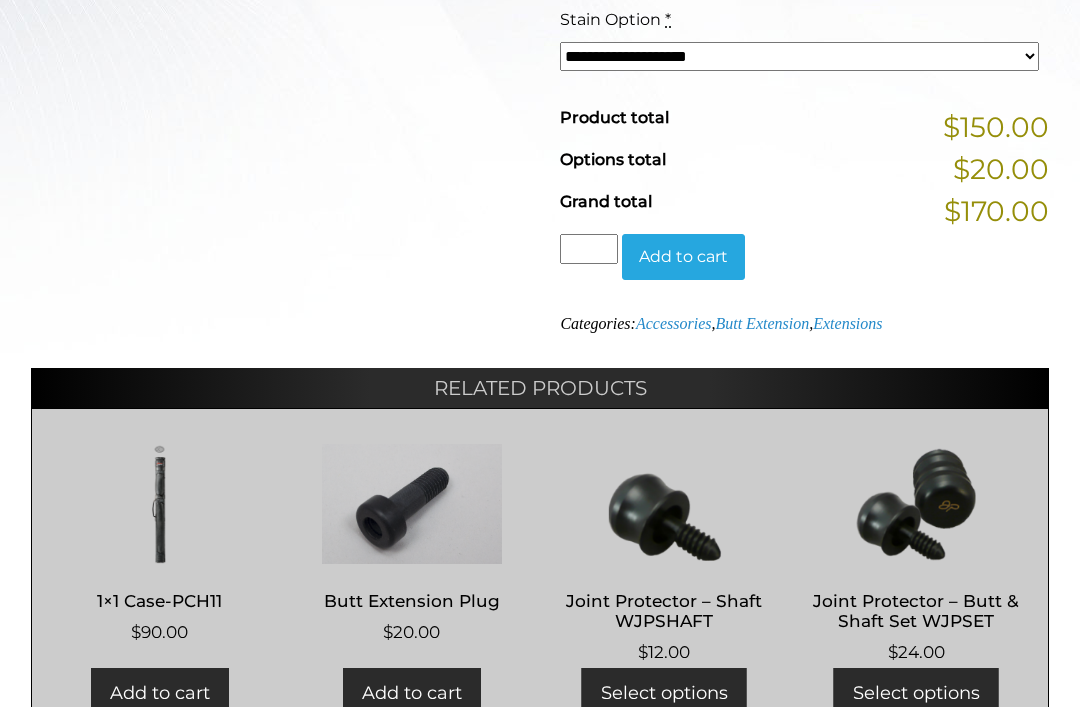 scroll, scrollTop: 835, scrollLeft: 0, axis: vertical 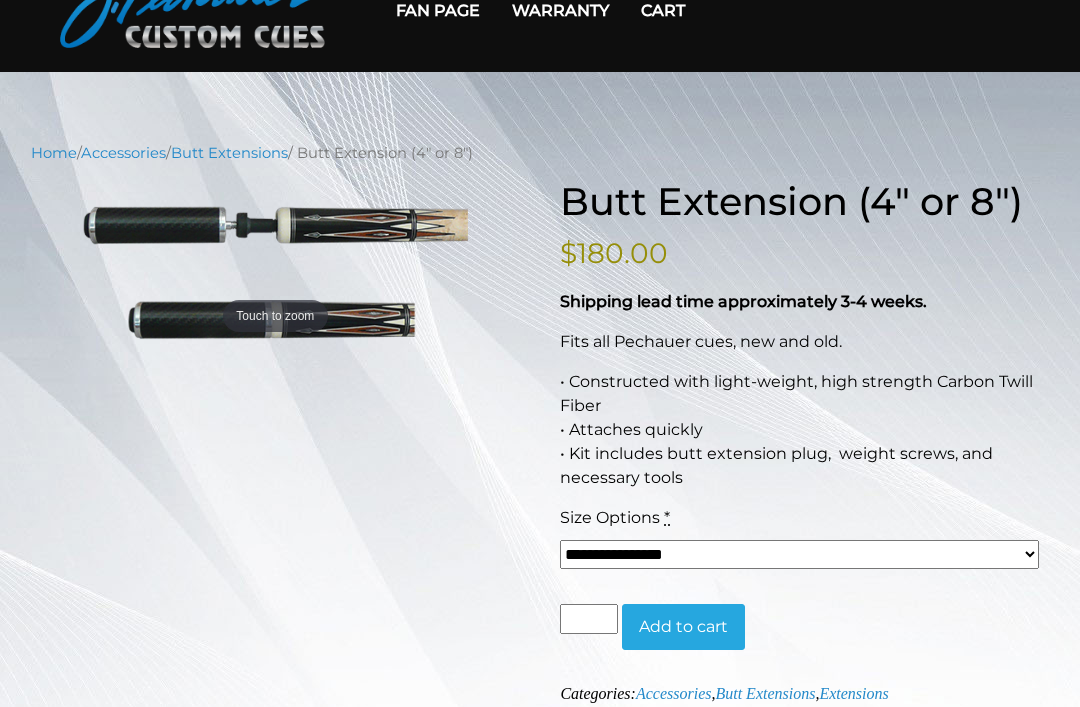 click on "**********" at bounding box center [799, 554] 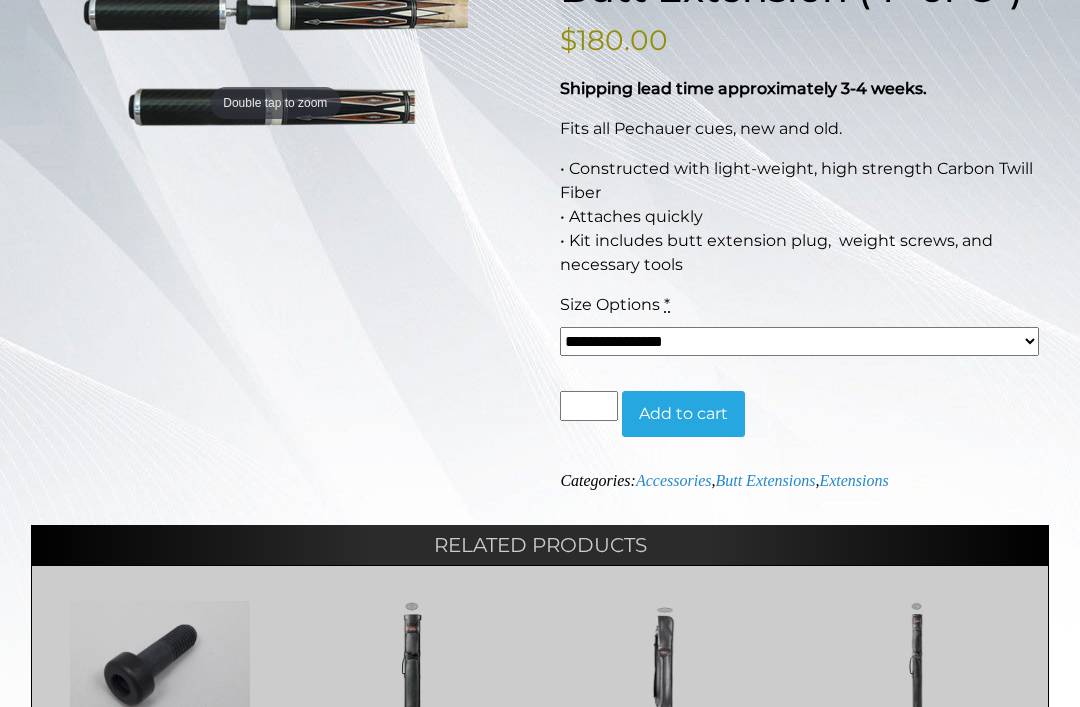 scroll, scrollTop: 325, scrollLeft: 0, axis: vertical 